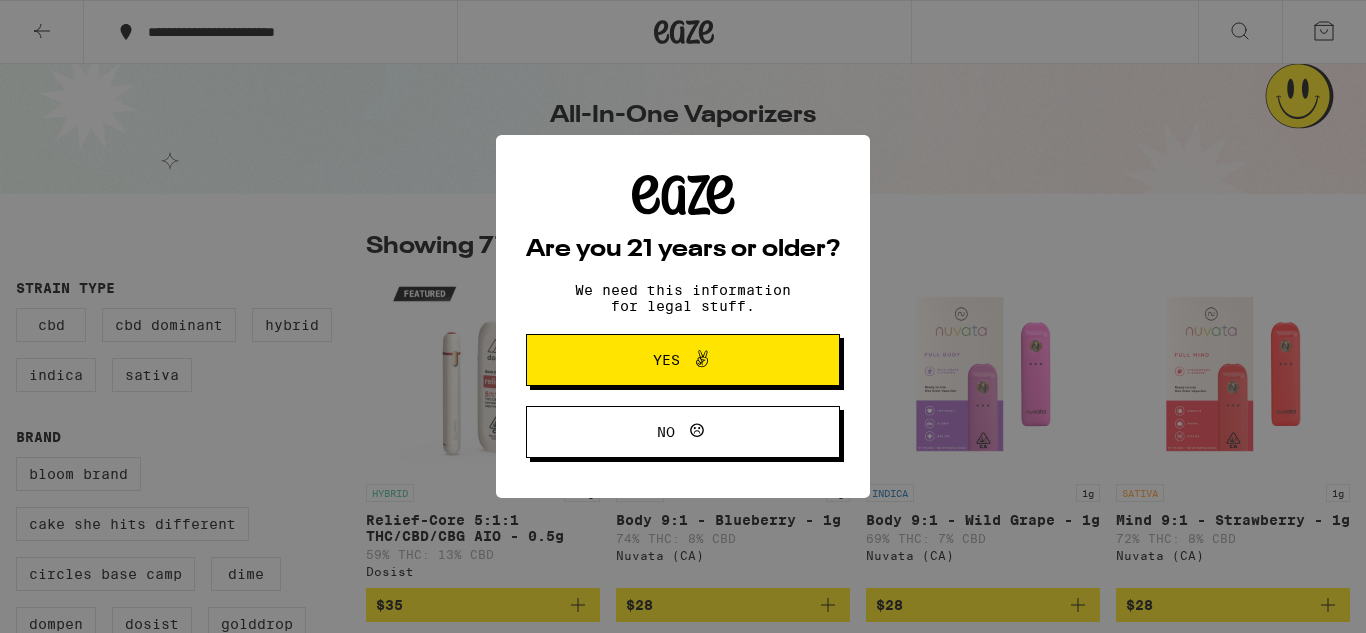 scroll, scrollTop: 0, scrollLeft: 0, axis: both 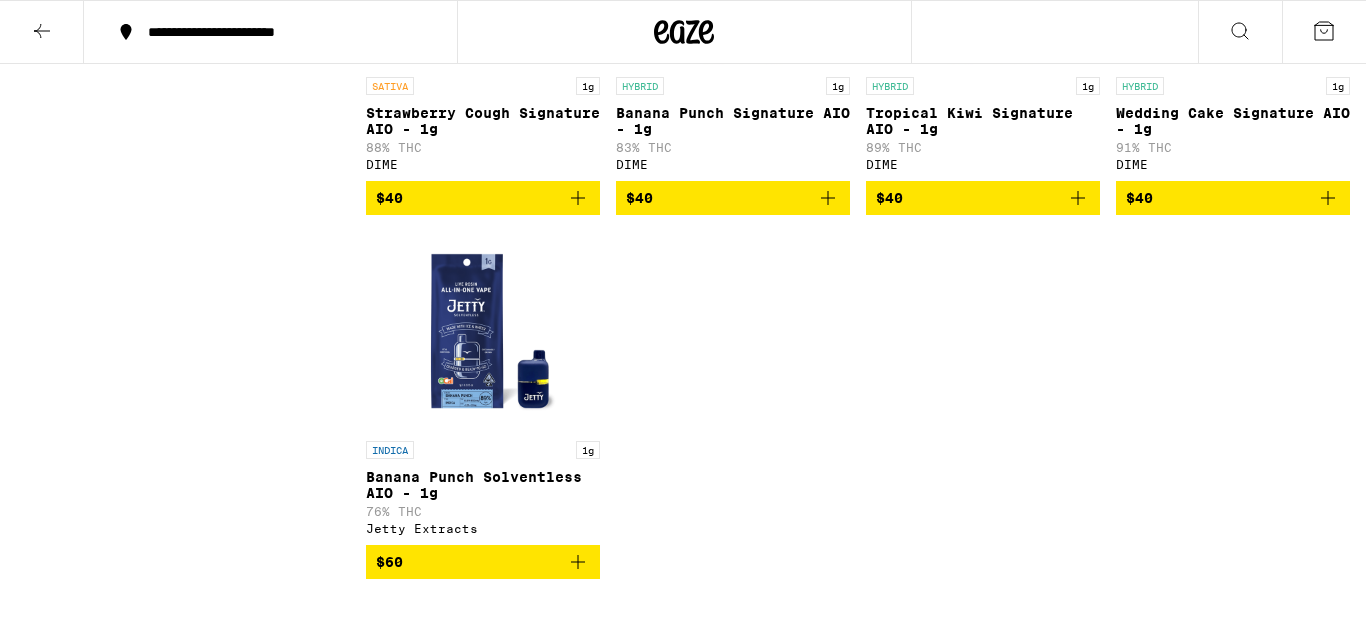 click on "DIME" at bounding box center (733, 164) 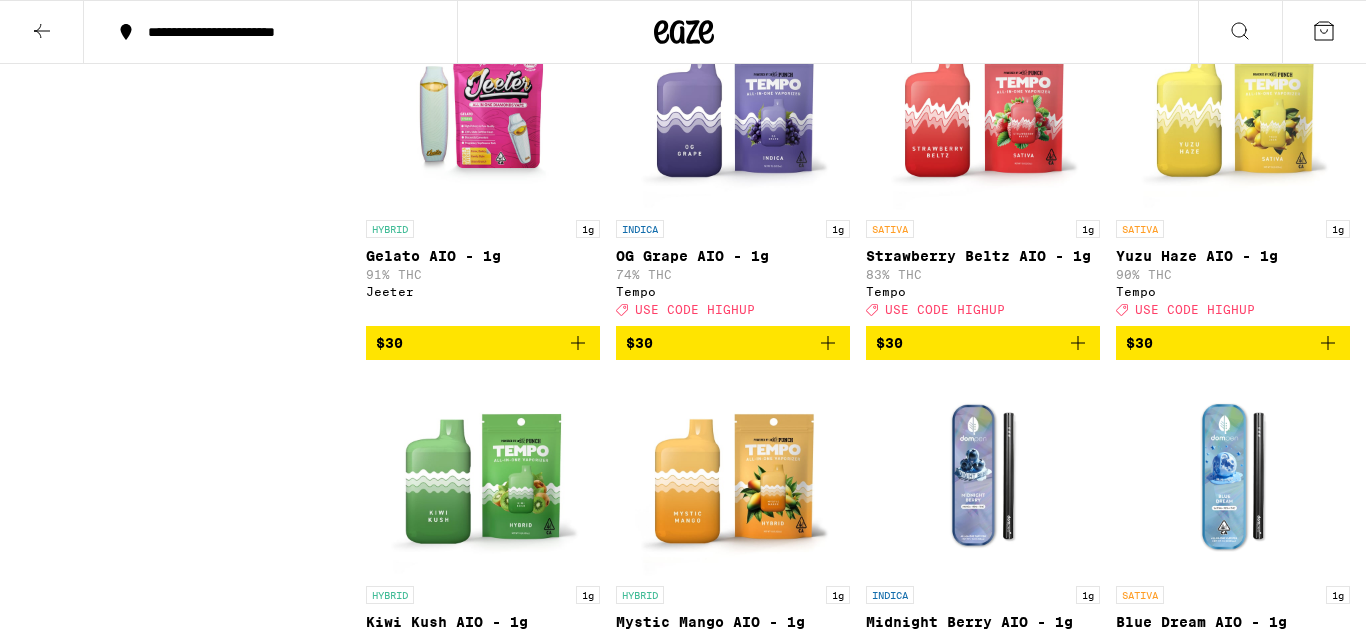 scroll, scrollTop: 3218, scrollLeft: 0, axis: vertical 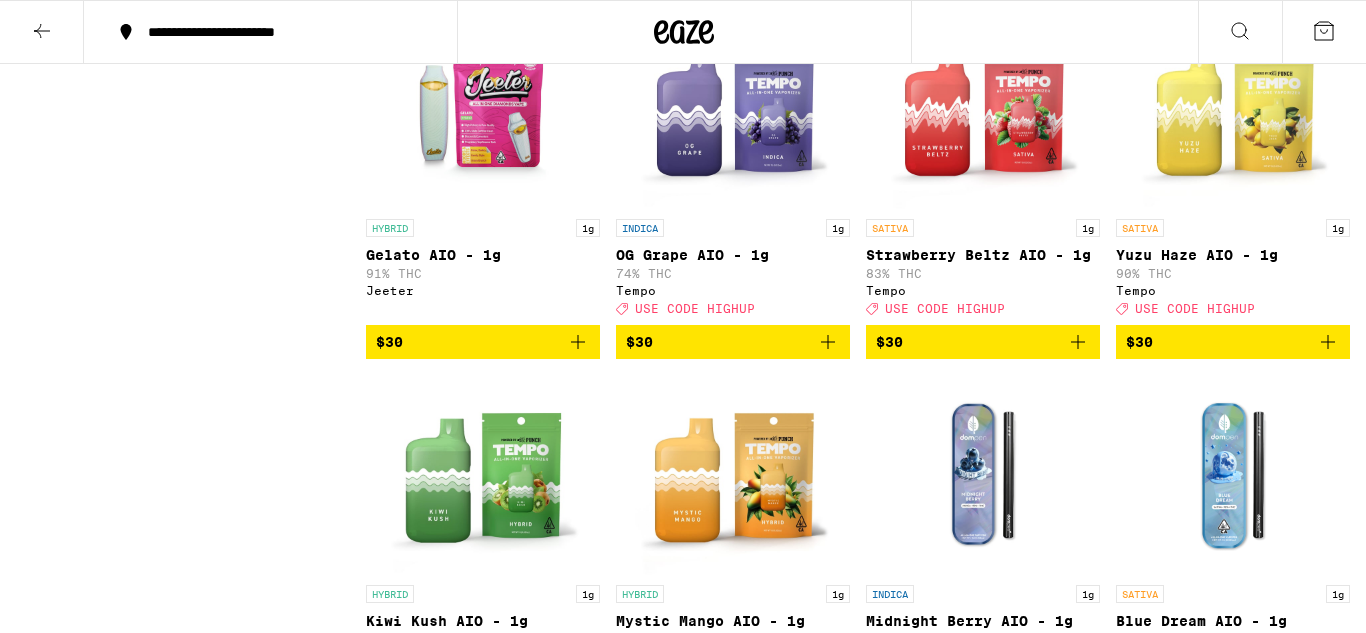 click at bounding box center [983, 109] 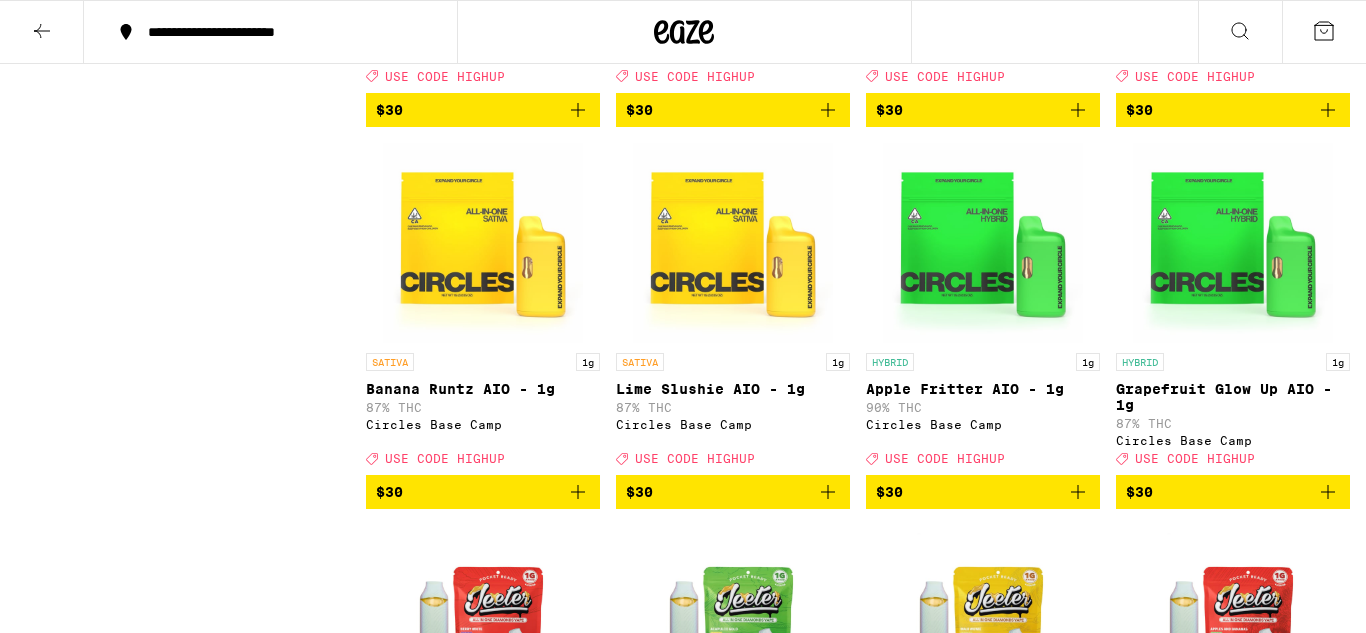 scroll, scrollTop: 2357, scrollLeft: 0, axis: vertical 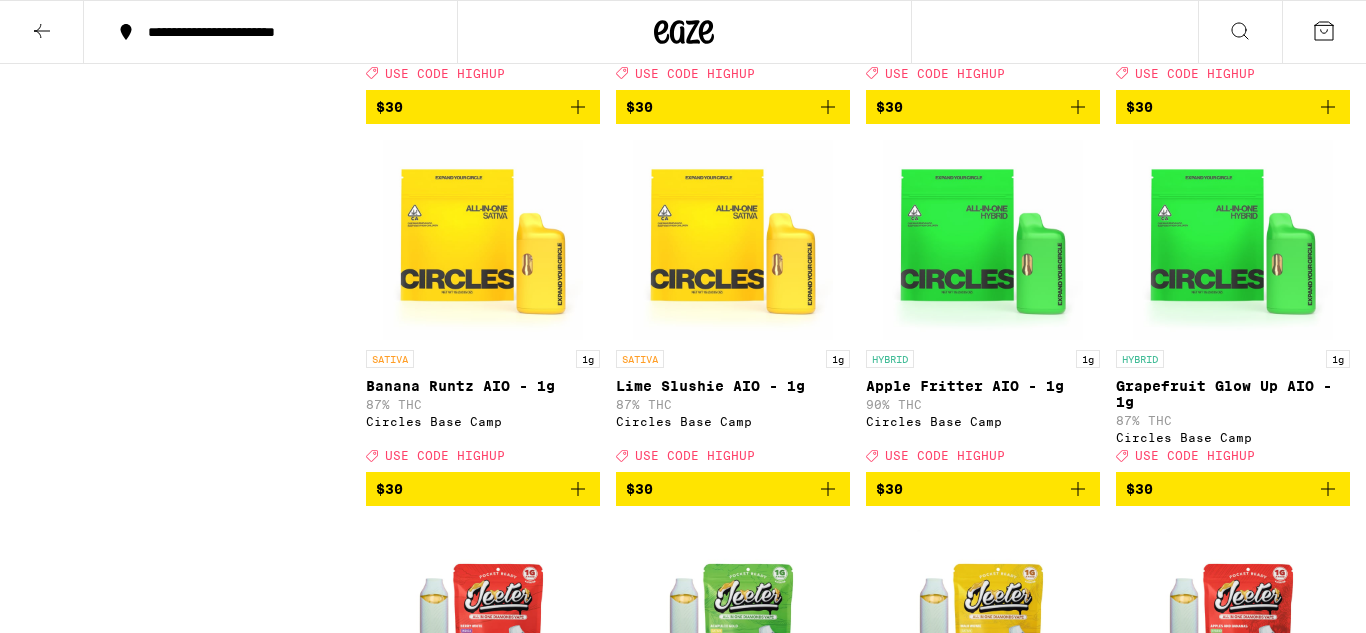 click at bounding box center (483, 240) 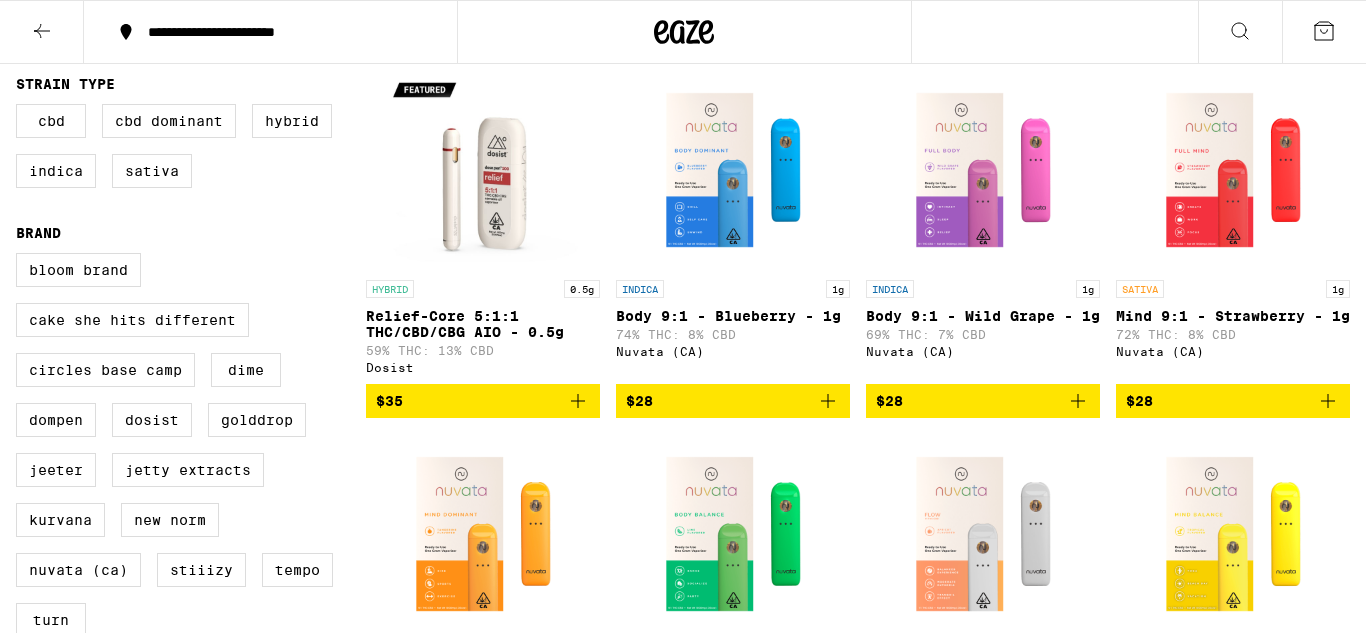 scroll, scrollTop: 199, scrollLeft: 0, axis: vertical 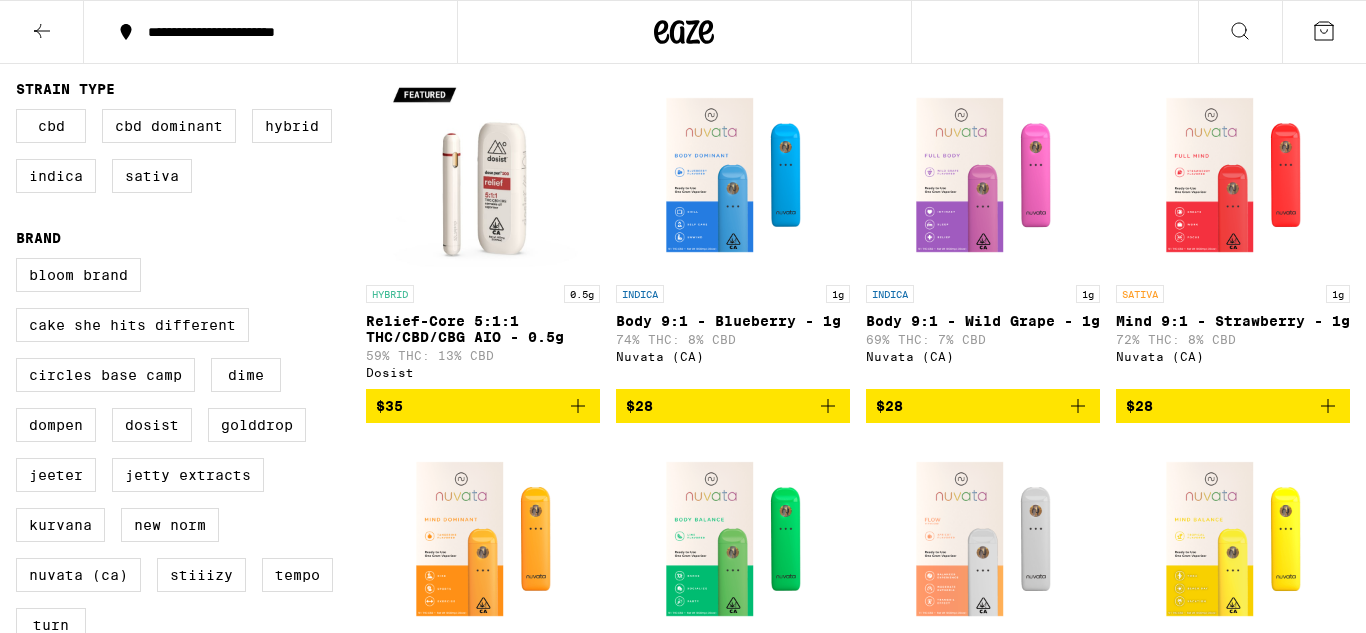 click on "Relief-Core 5:1:1 THC/CBD/CBG AIO - 0.5g" at bounding box center [483, 329] 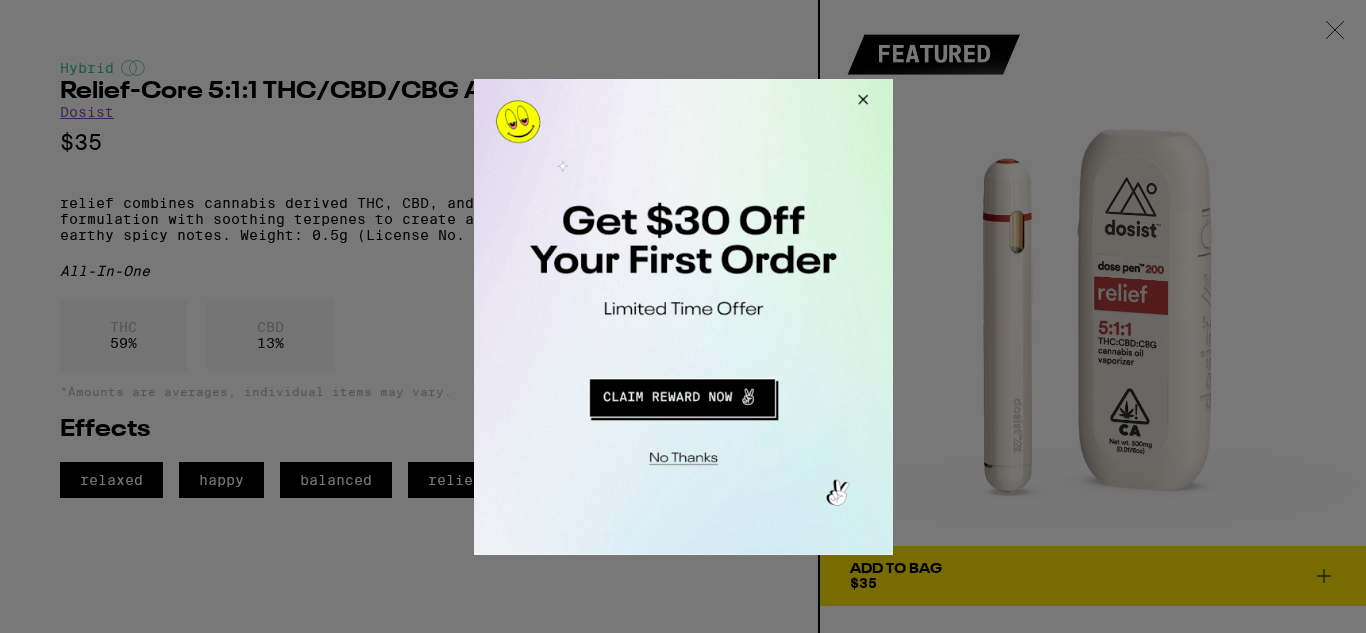click at bounding box center (859, 102) 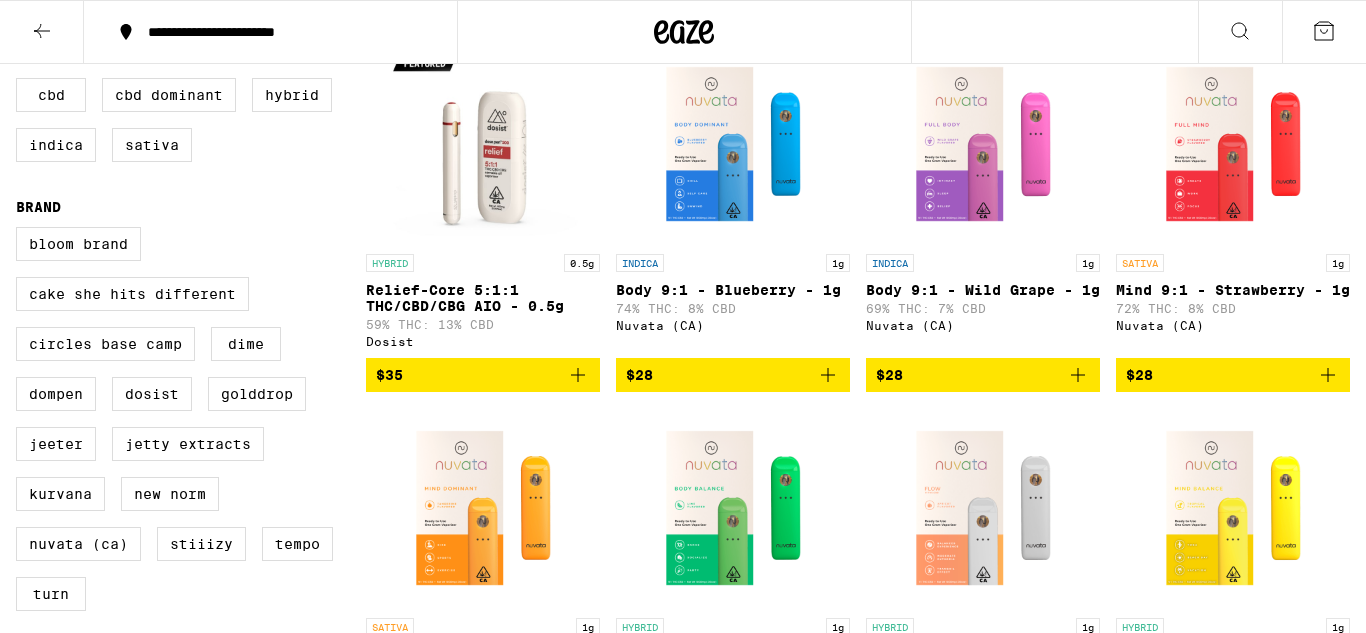 scroll, scrollTop: 251, scrollLeft: 0, axis: vertical 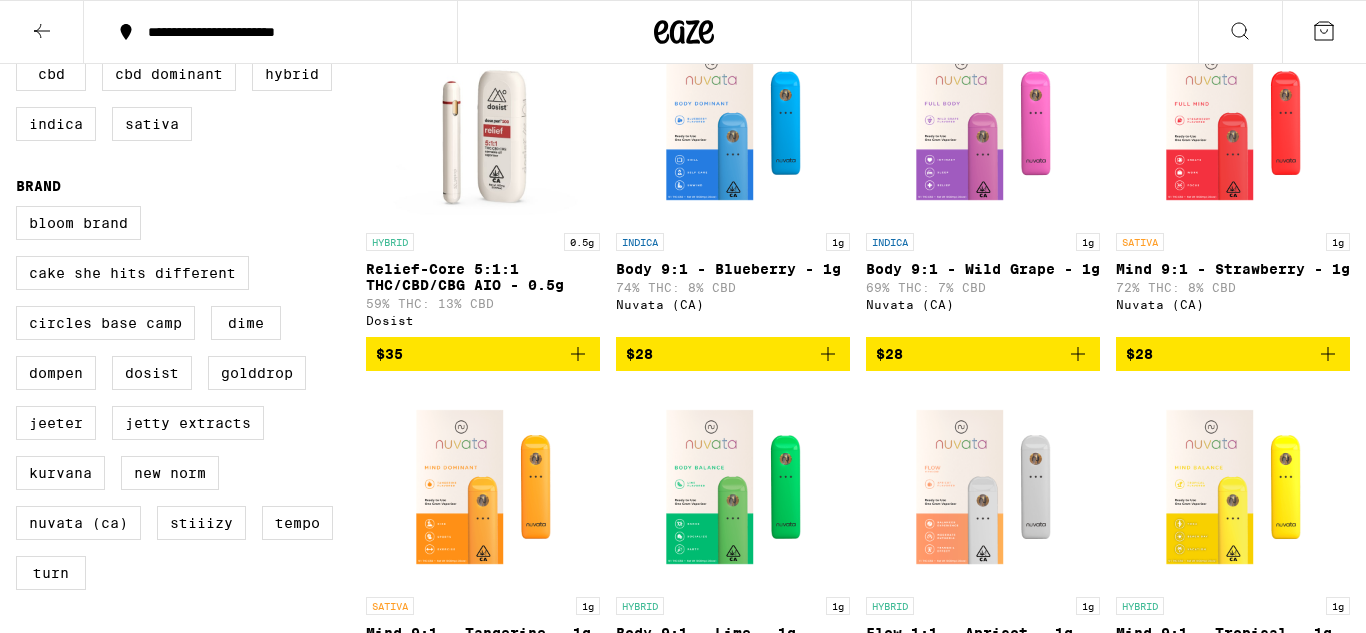click on "74% THC: 8% CBD" at bounding box center [733, 287] 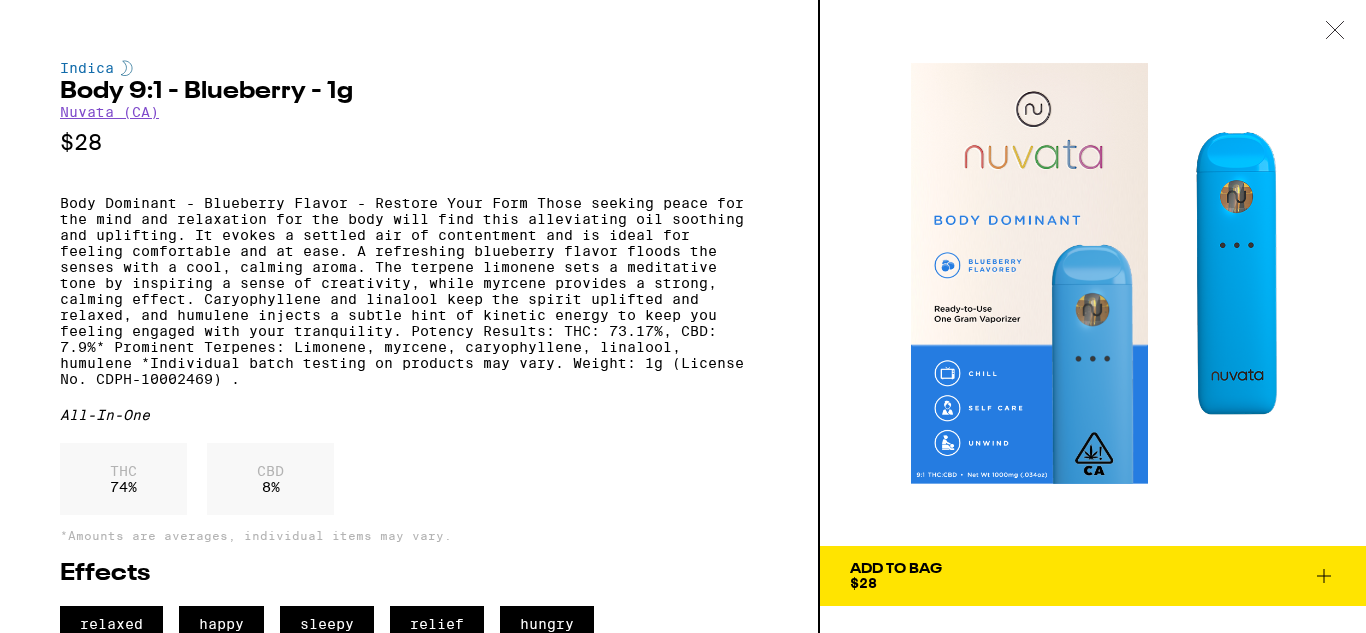 scroll, scrollTop: 52, scrollLeft: 0, axis: vertical 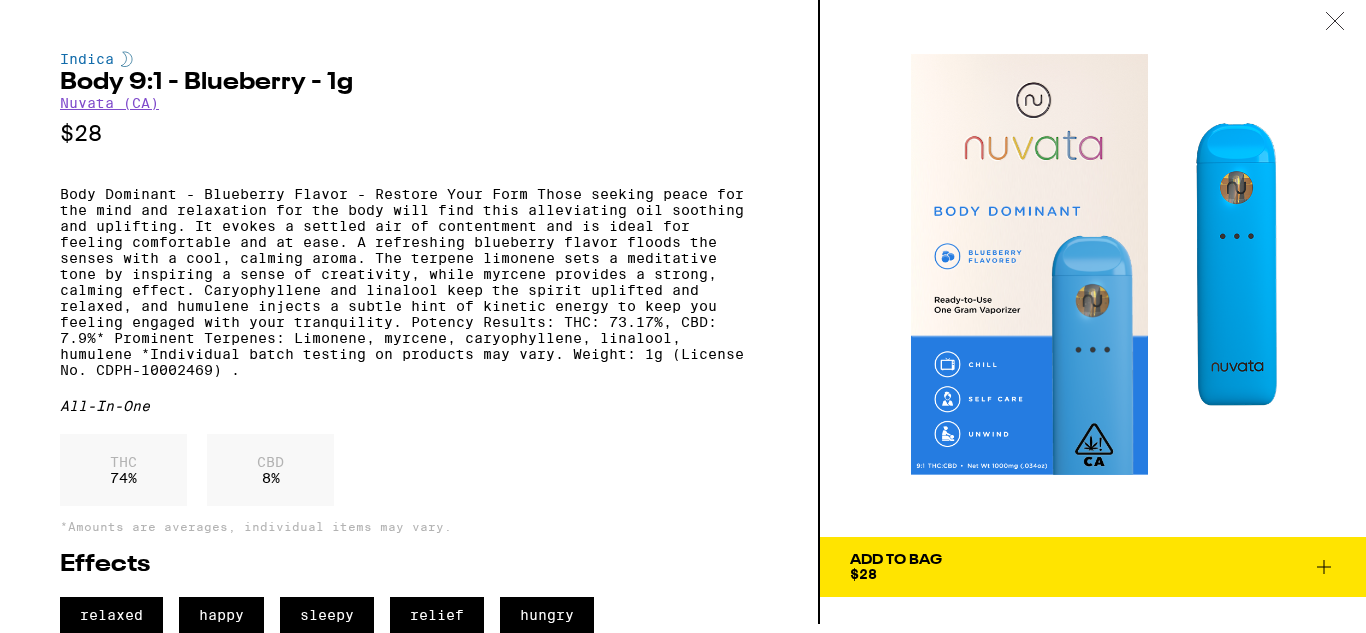 click on "Add To Bag $28" at bounding box center (1093, 567) 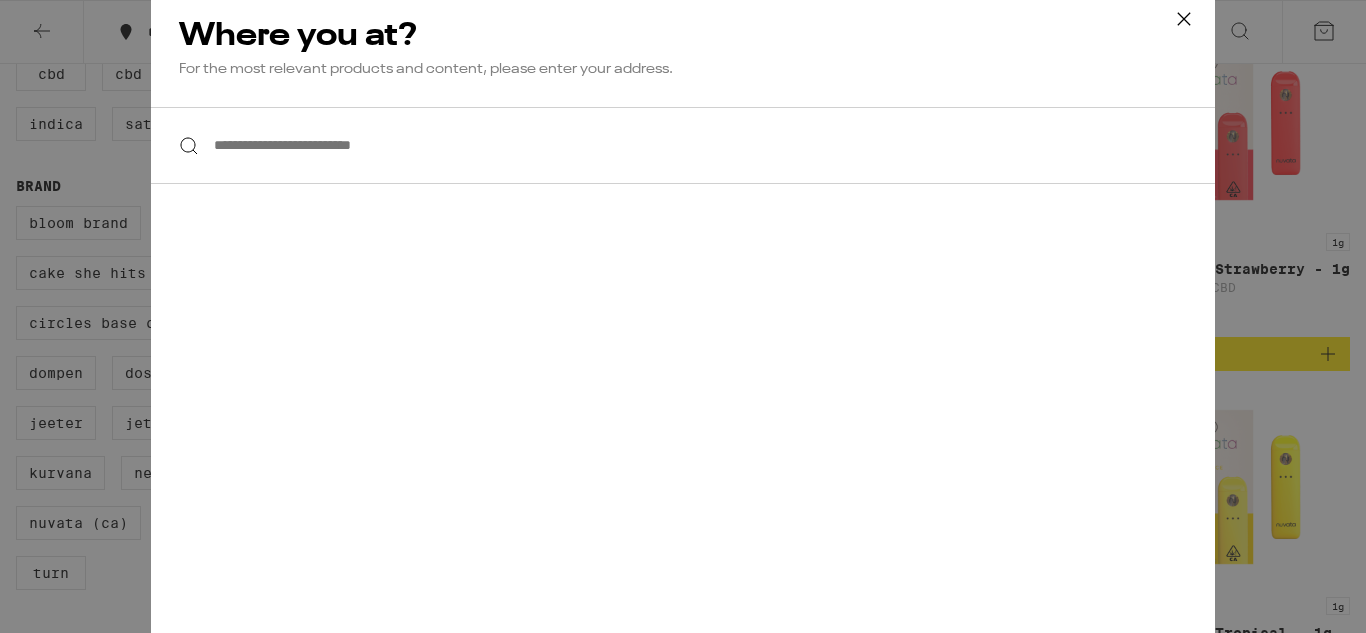 click on "**********" at bounding box center [683, 145] 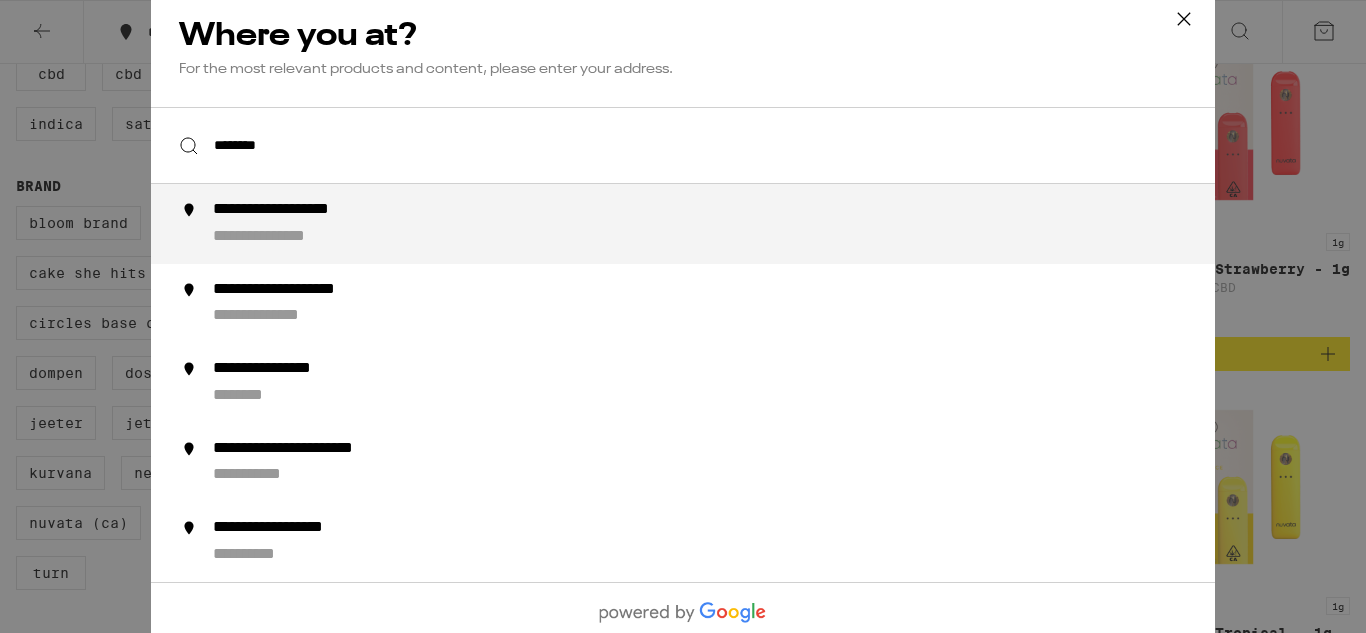 click on "**********" at bounding box center [290, 236] 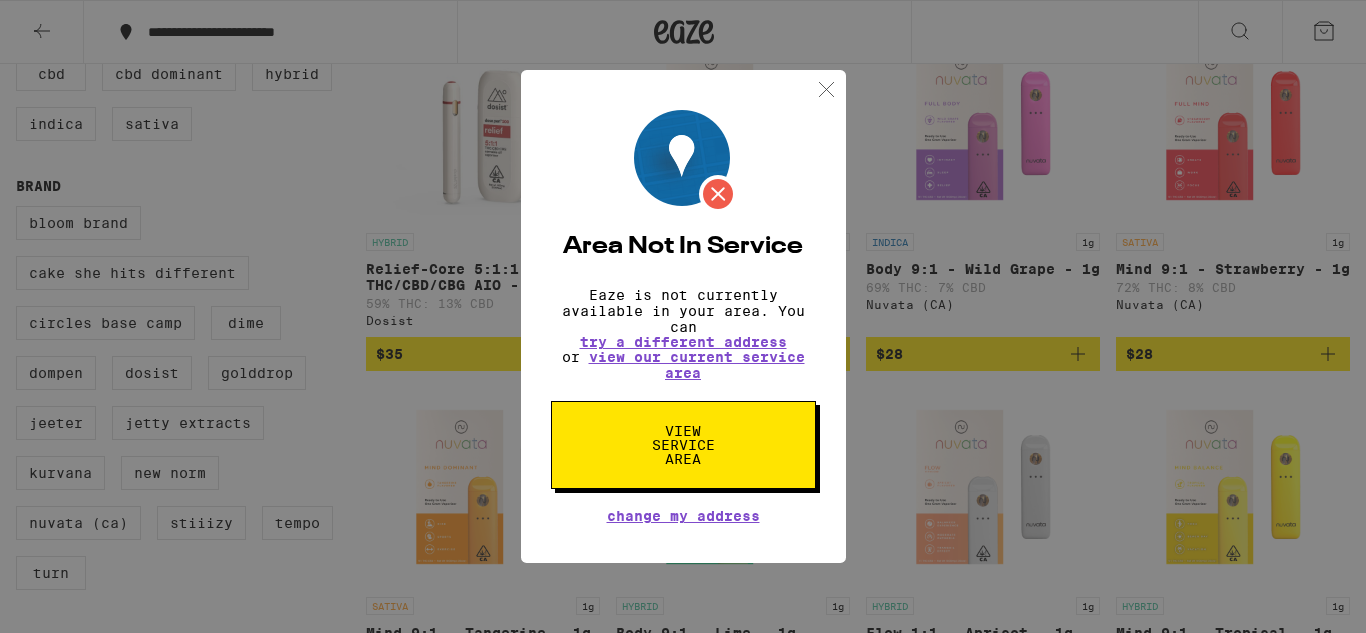click on "View Service Area" at bounding box center (683, 445) 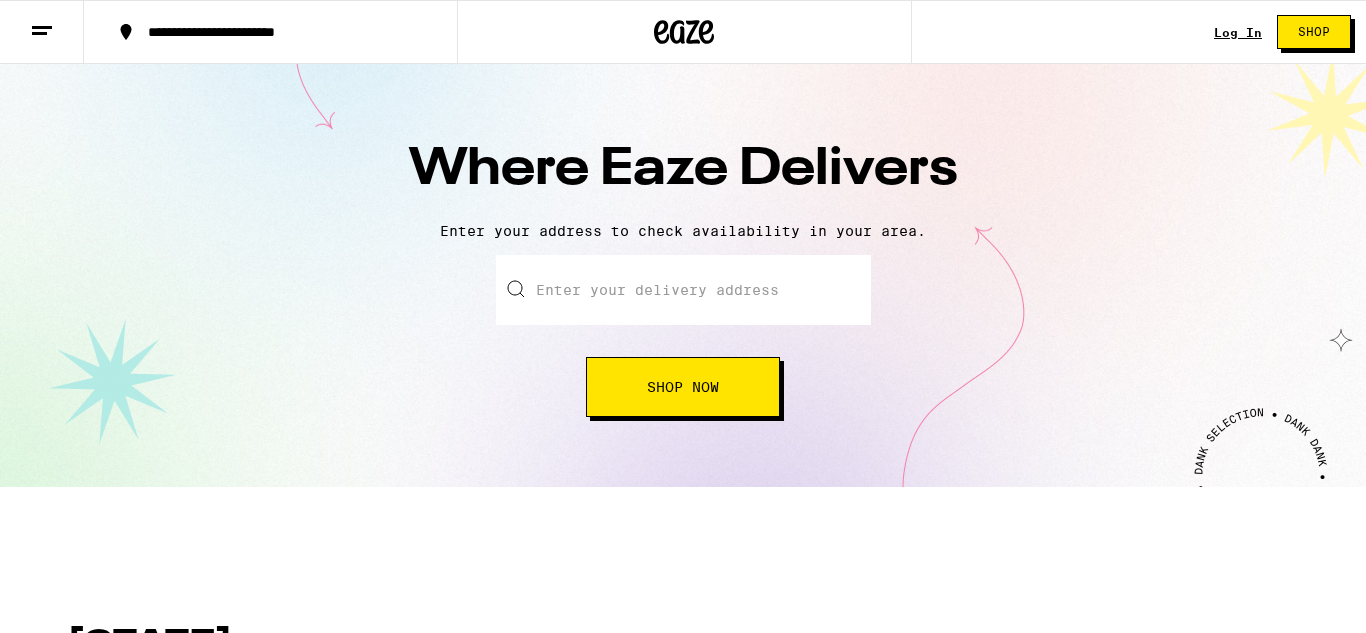 click at bounding box center [683, 290] 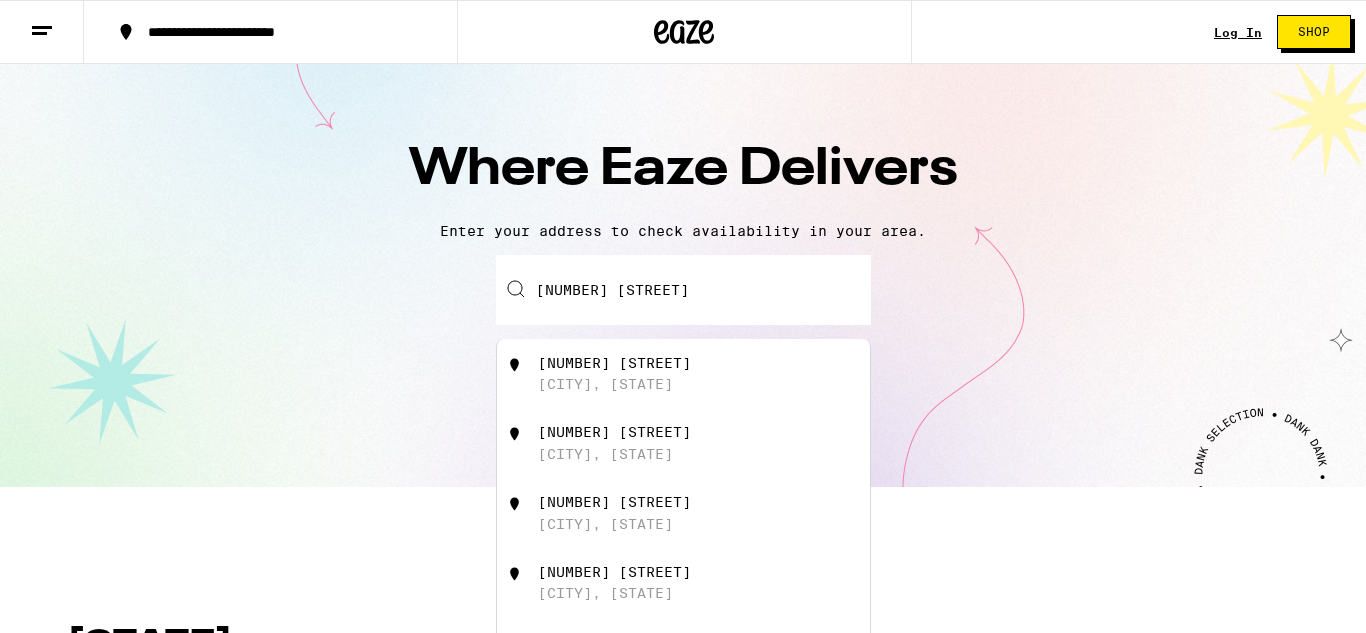 scroll, scrollTop: 251, scrollLeft: 0, axis: vertical 